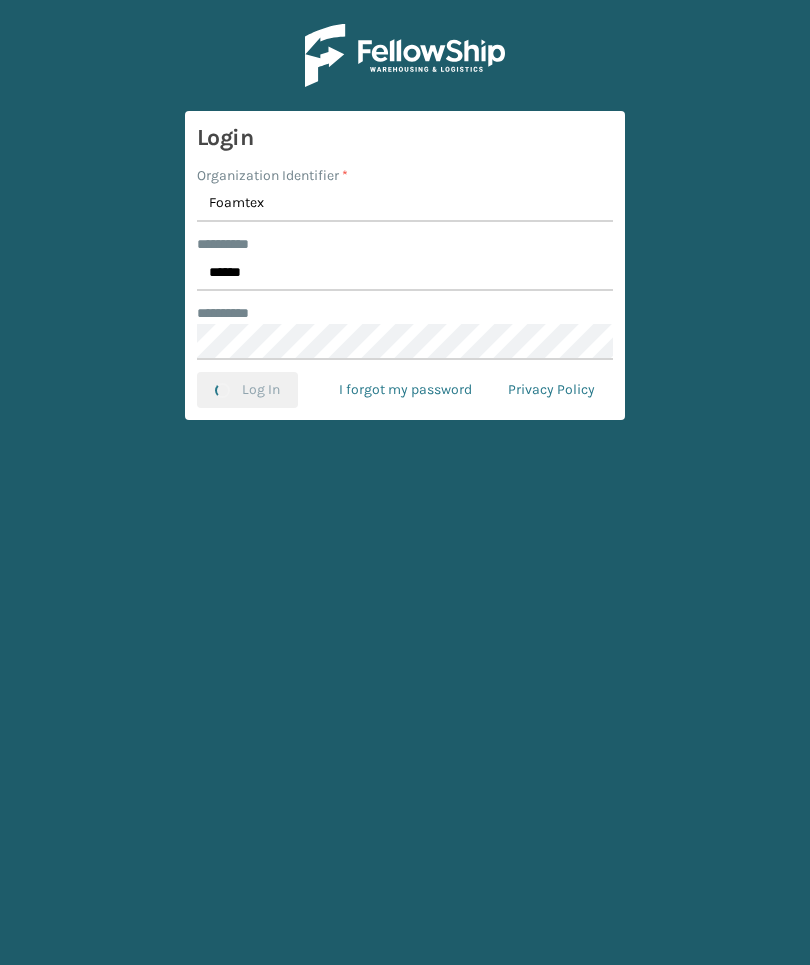 scroll, scrollTop: 0, scrollLeft: 0, axis: both 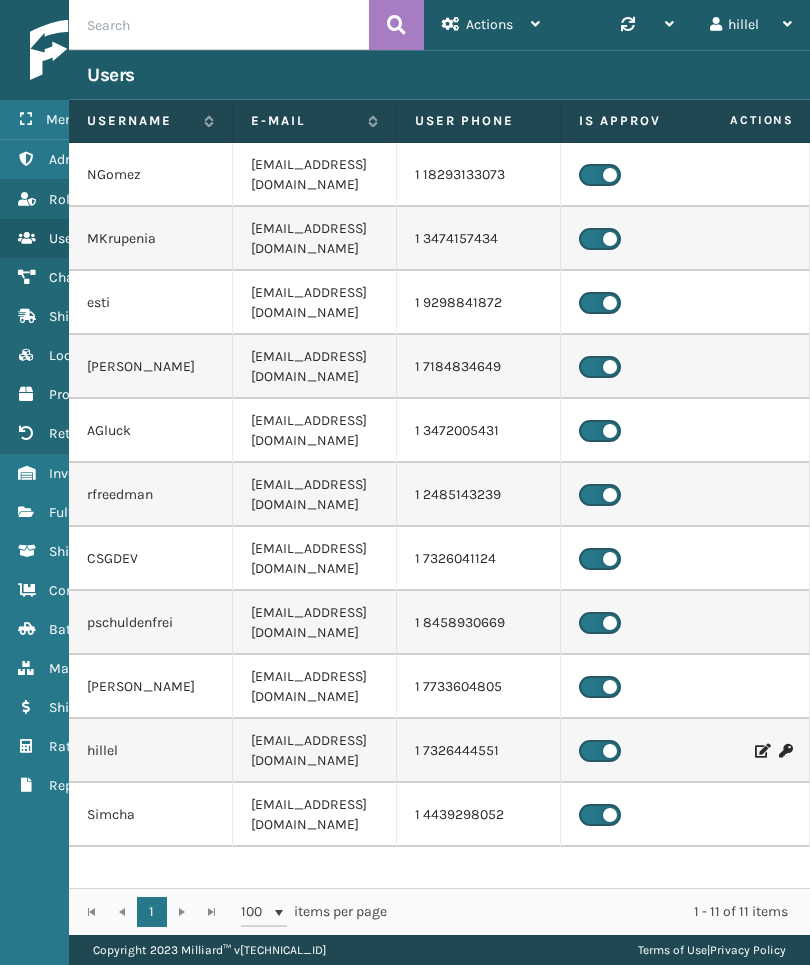click on "Fulfillment Orders" at bounding box center [124, 512] 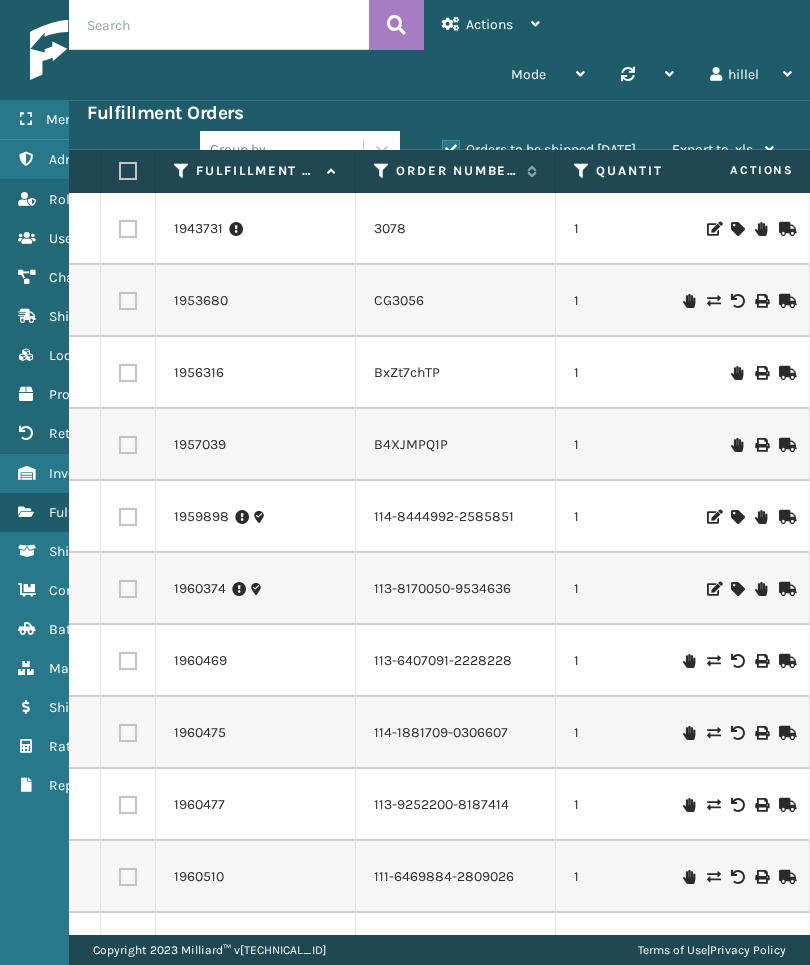 scroll, scrollTop: -1, scrollLeft: 76, axis: both 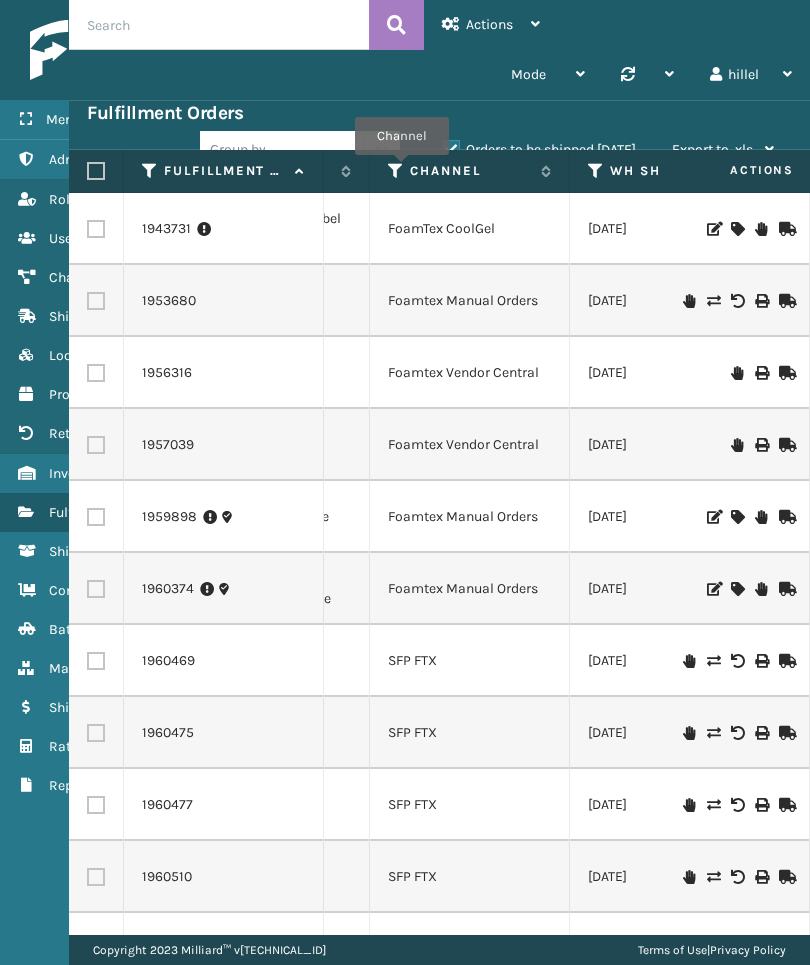 click at bounding box center [396, 171] 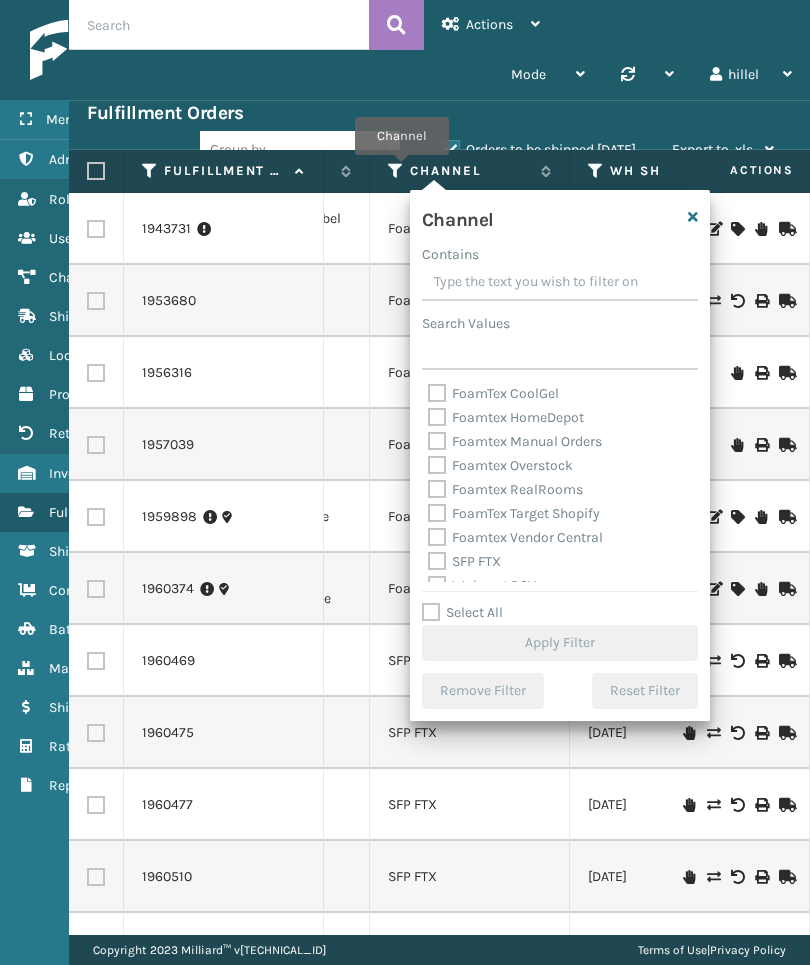 click on "FoamTex Target Shopify" at bounding box center (514, 513) 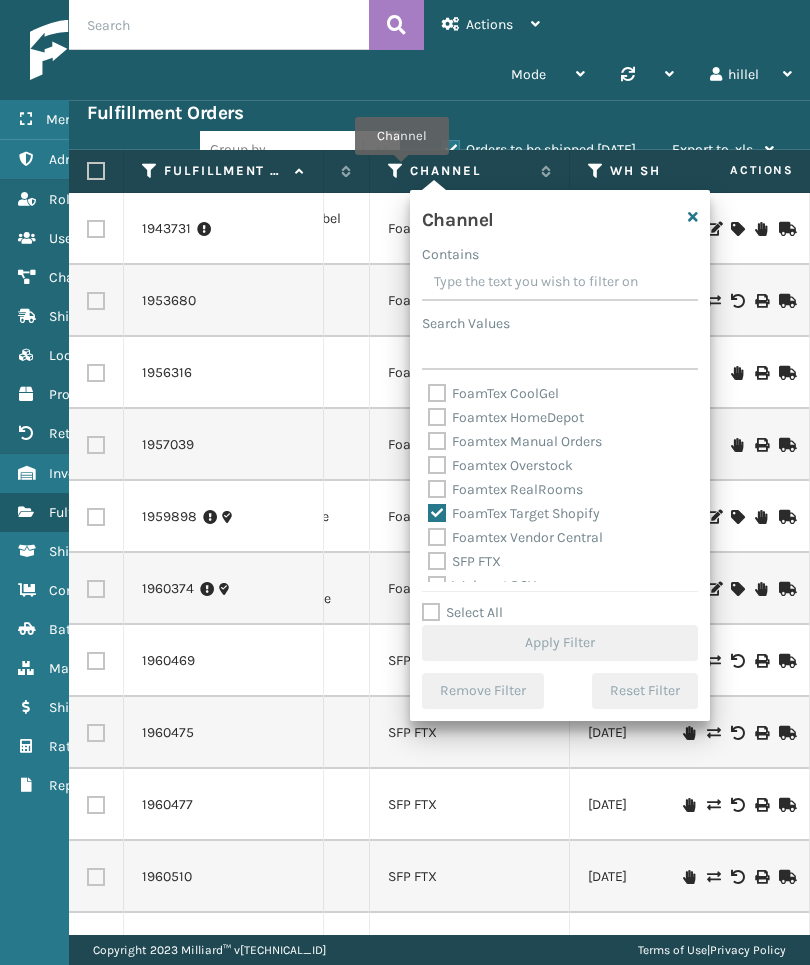 checkbox on "true" 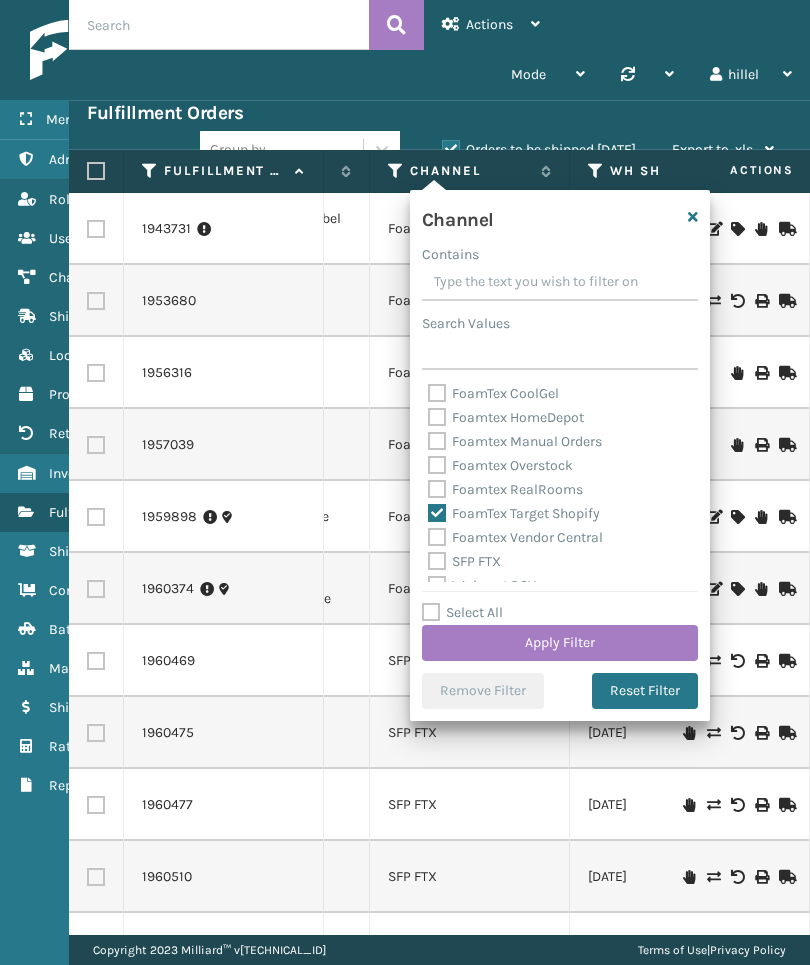 click on "Apply Filter" at bounding box center (560, 643) 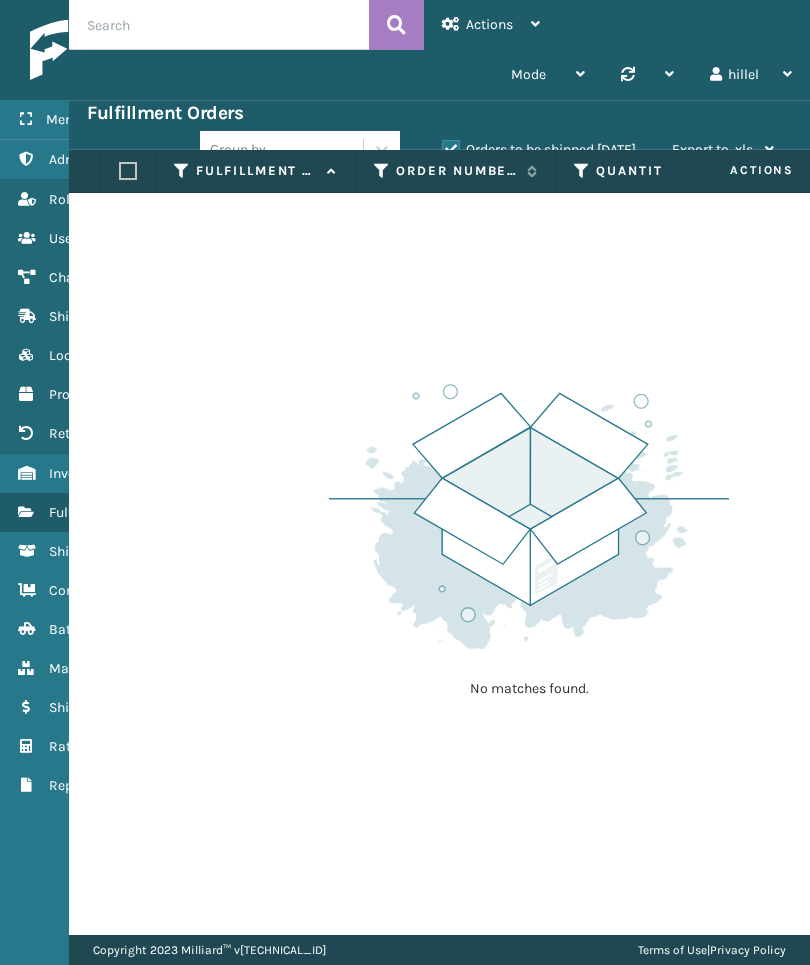 click on "Orders to be shipped [DATE]" at bounding box center (539, 149) 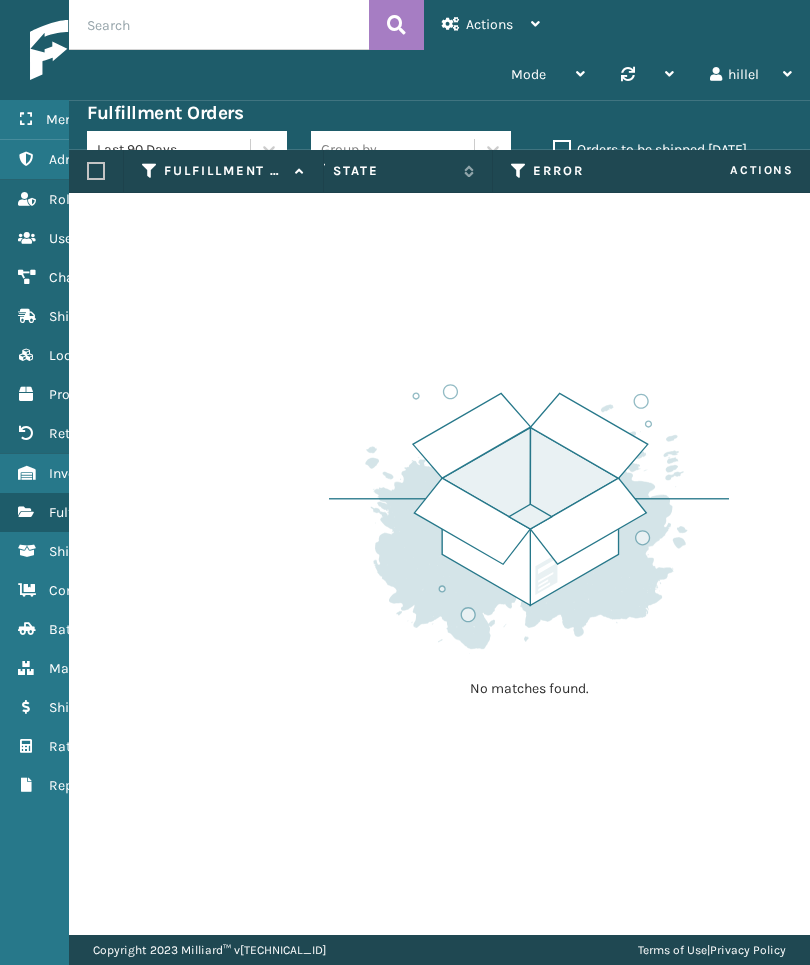click at bounding box center [519, 171] 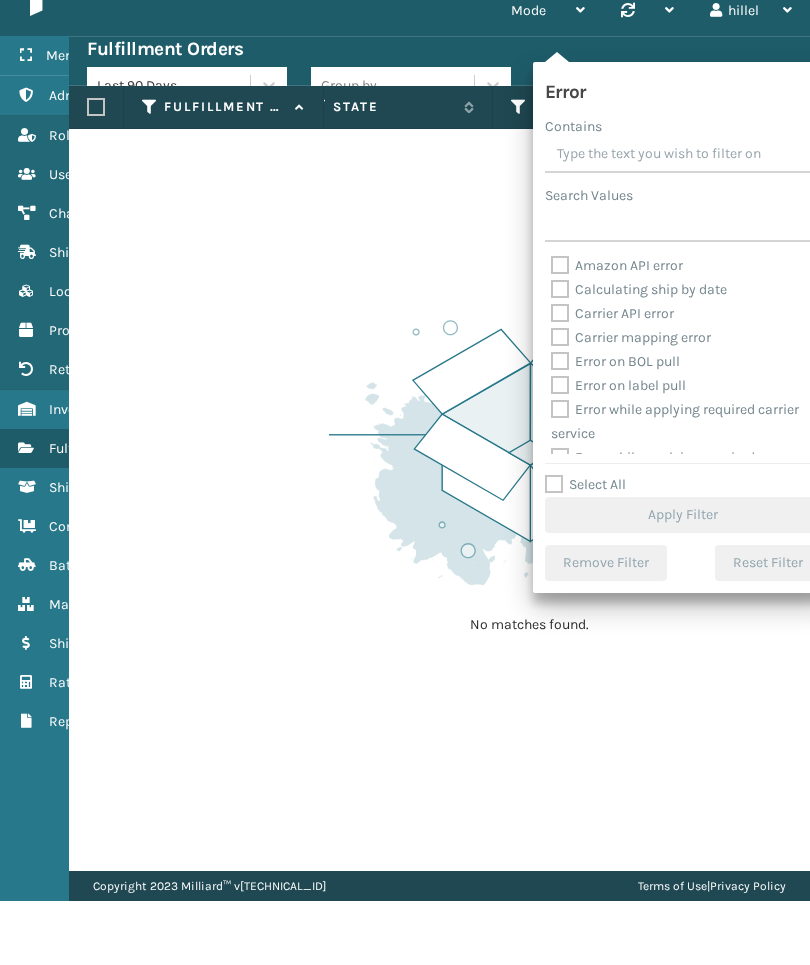 click on "Select All" at bounding box center (585, 548) 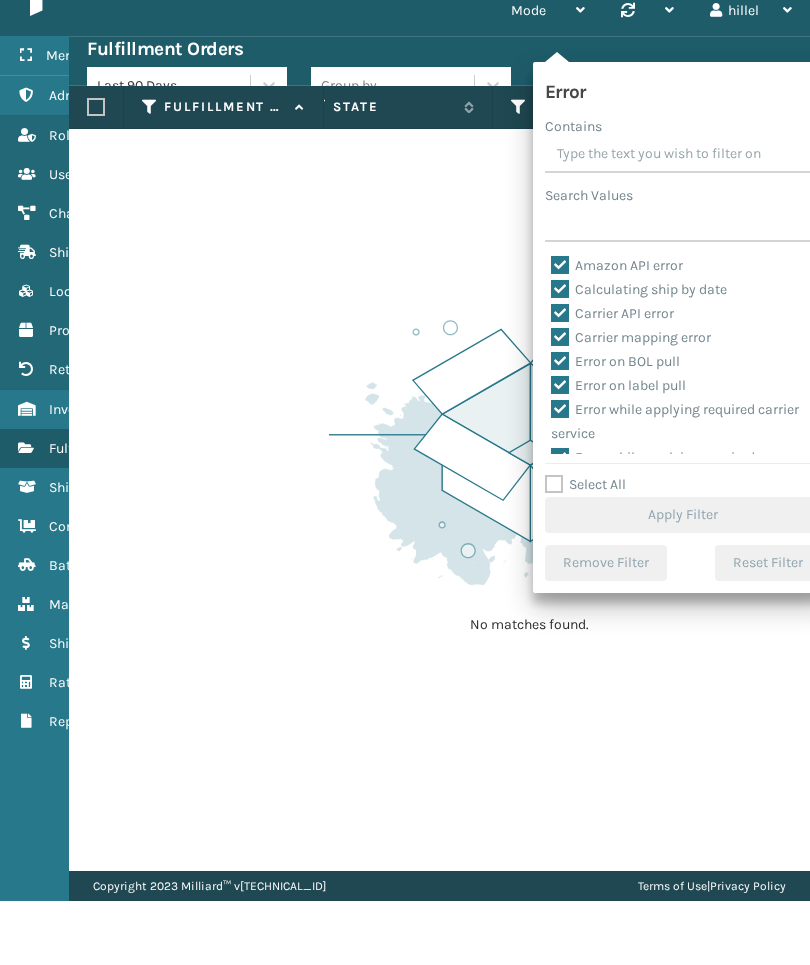 checkbox on "true" 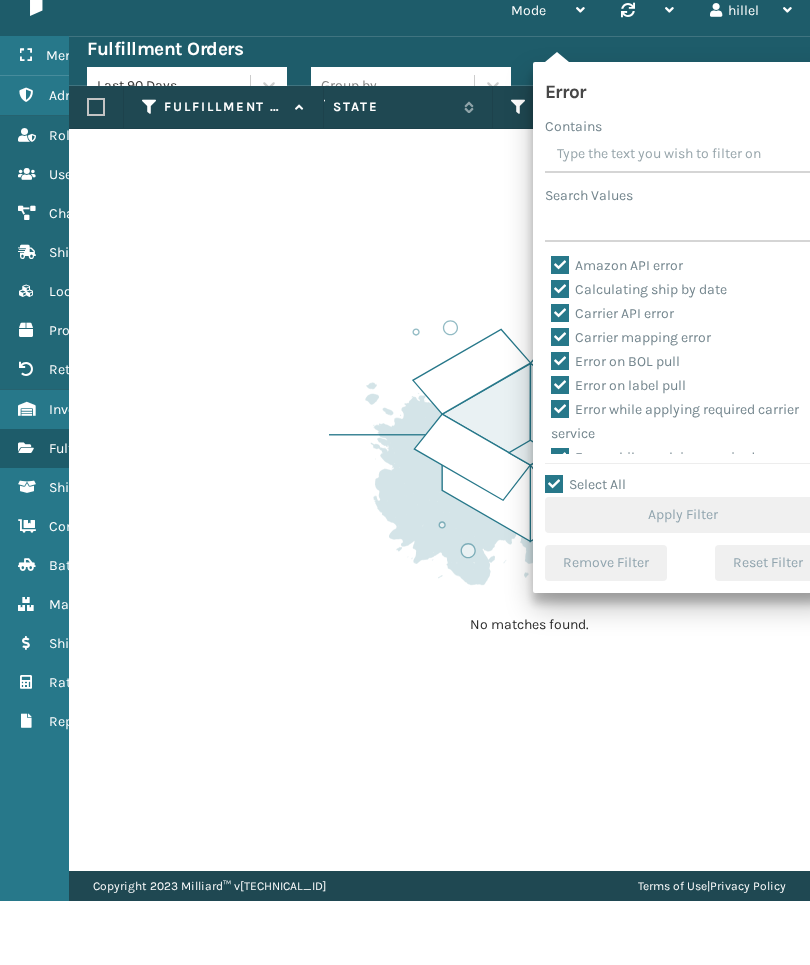 checkbox on "true" 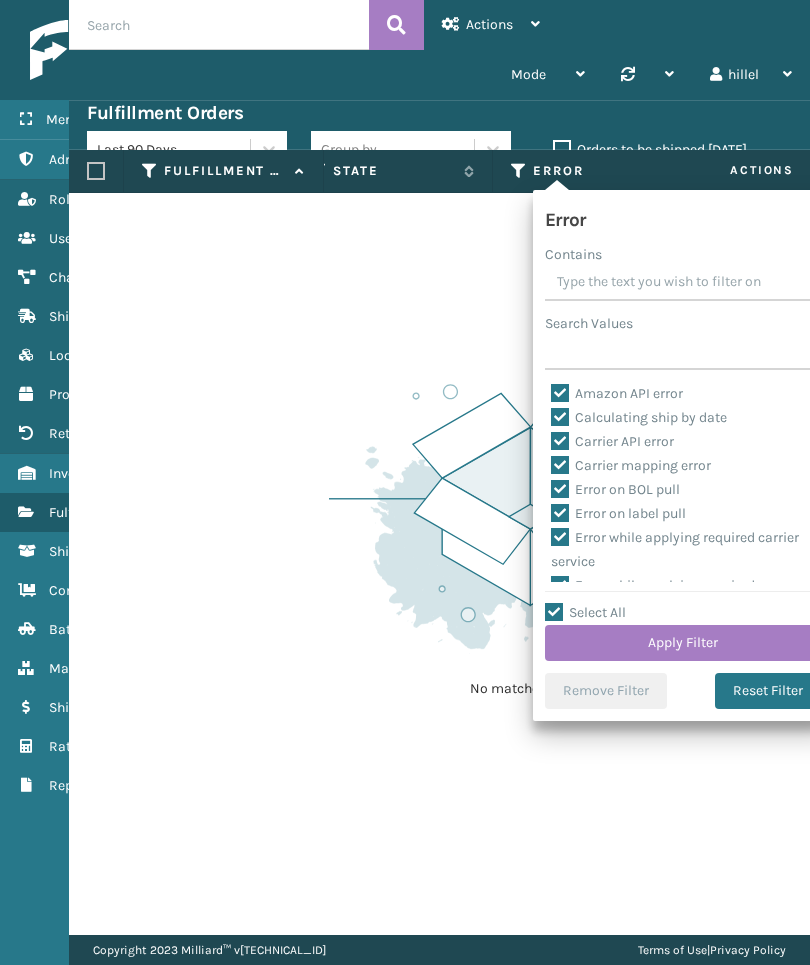 click on "Apply Filter" at bounding box center [683, 643] 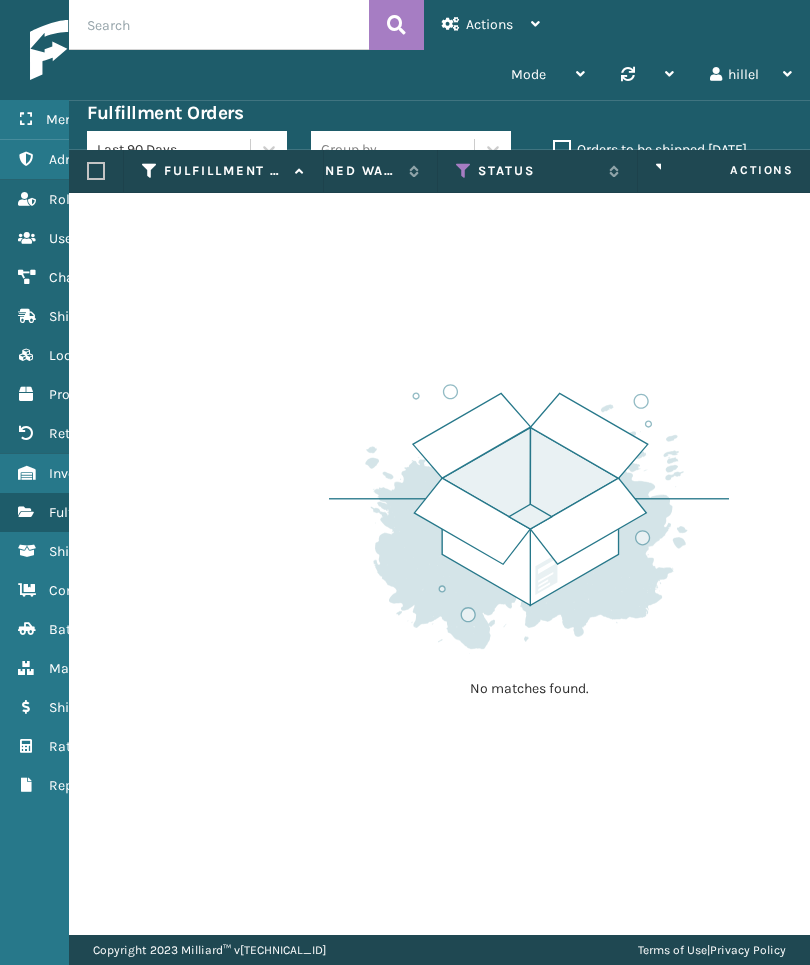 click on "No matches found." at bounding box center [529, 538] 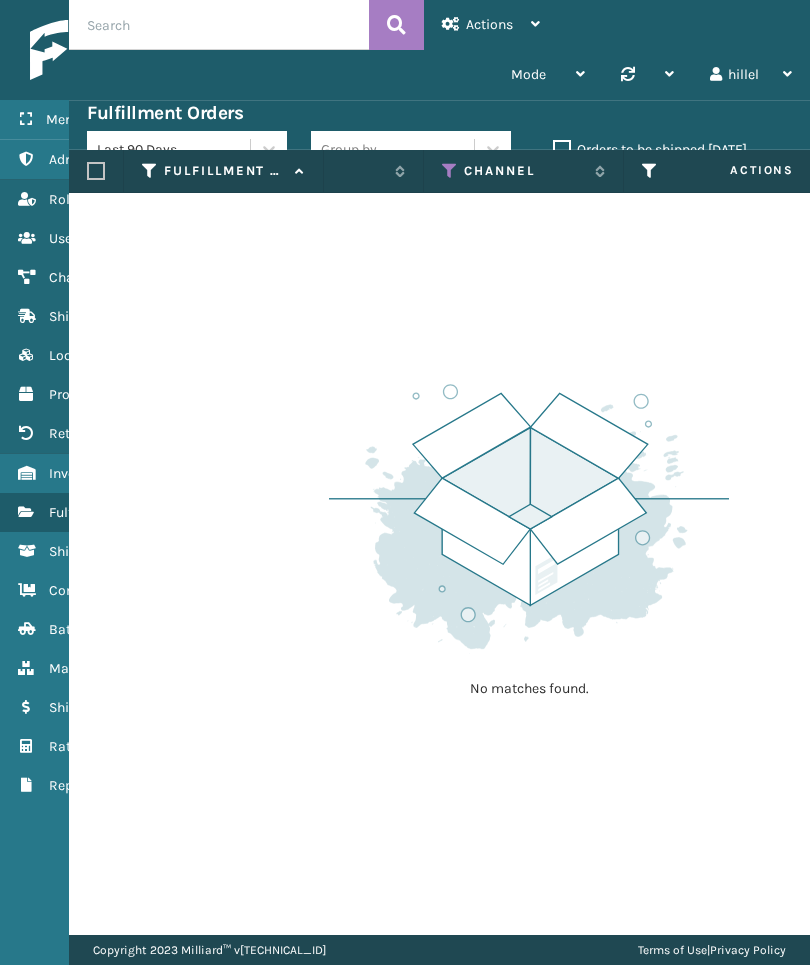 click on "Shipment Cost" at bounding box center [124, 707] 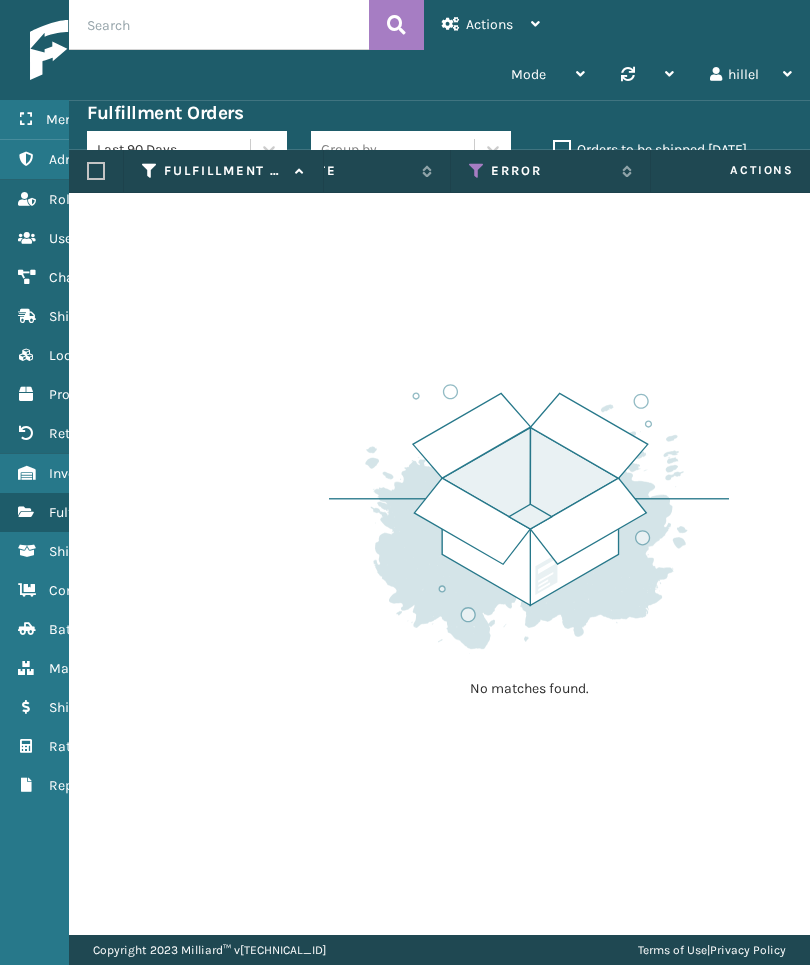 click at bounding box center (477, 171) 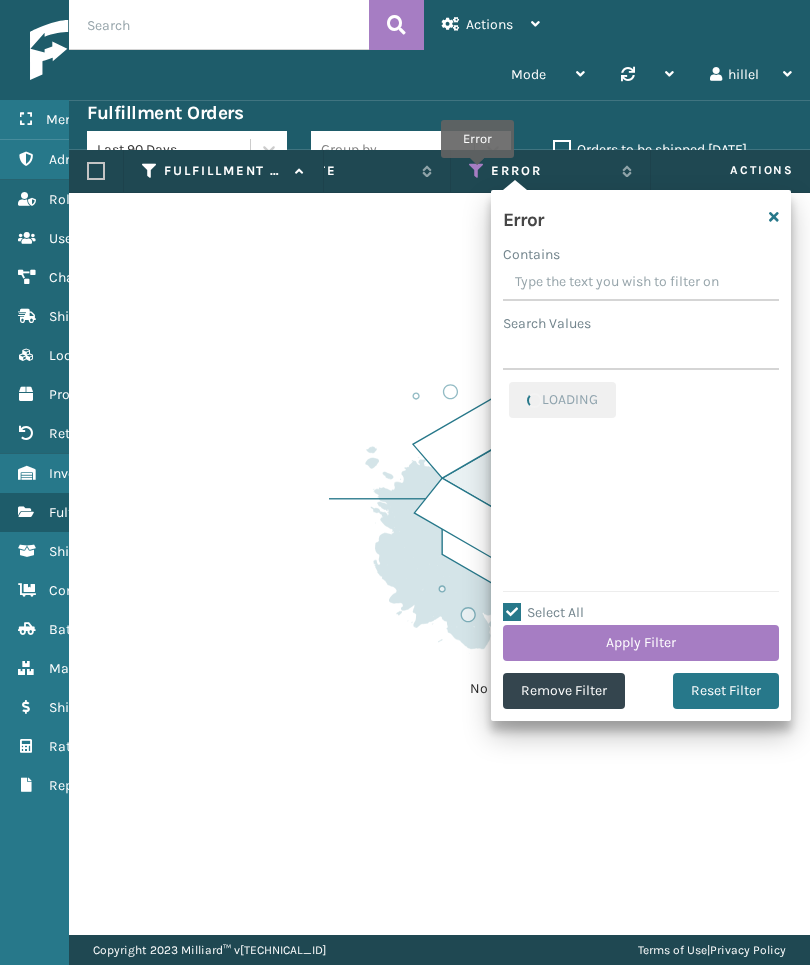 checkbox on "true" 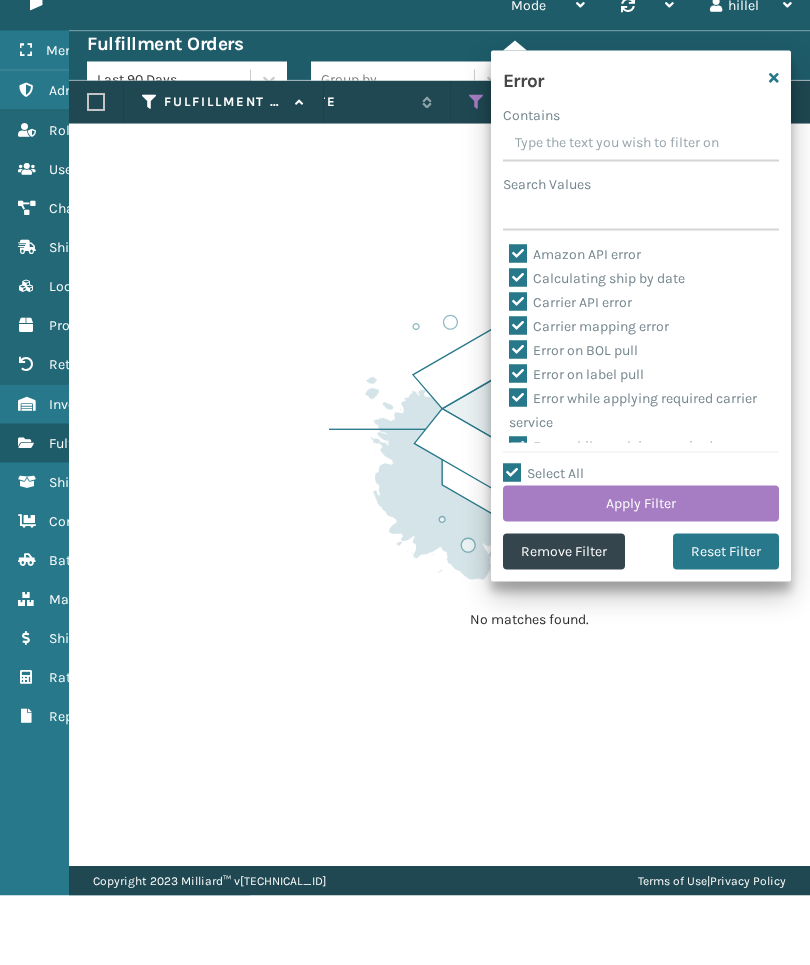 click on "Remove Filter" at bounding box center [564, 621] 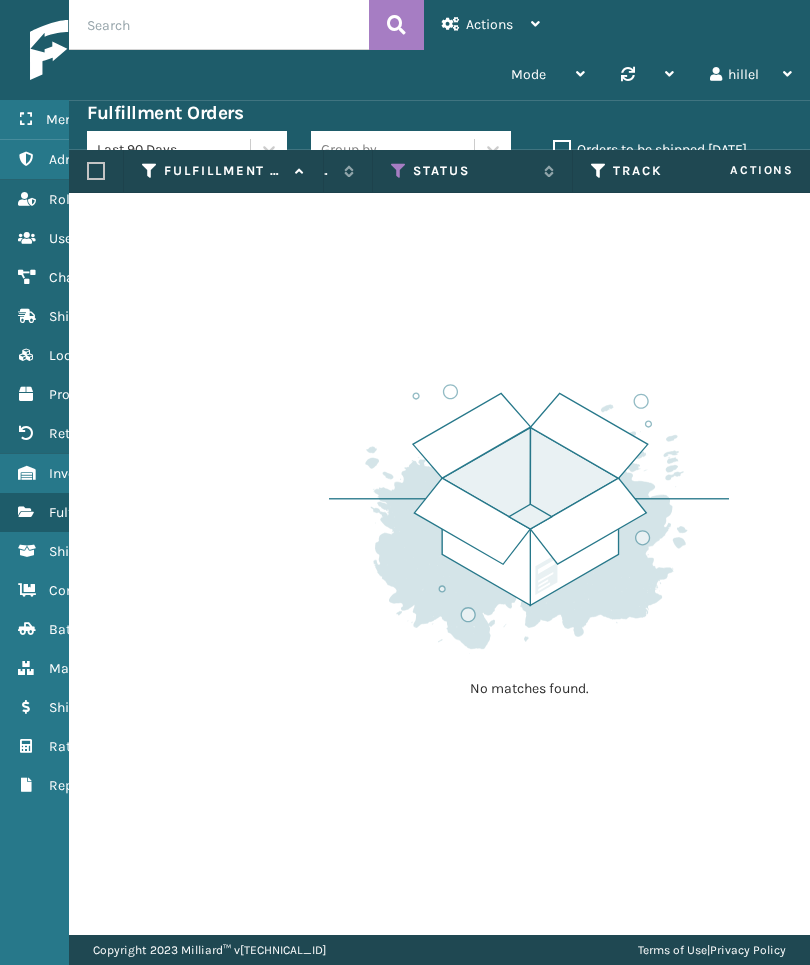 click on "Orders to be shipped [DATE]" at bounding box center [650, 149] 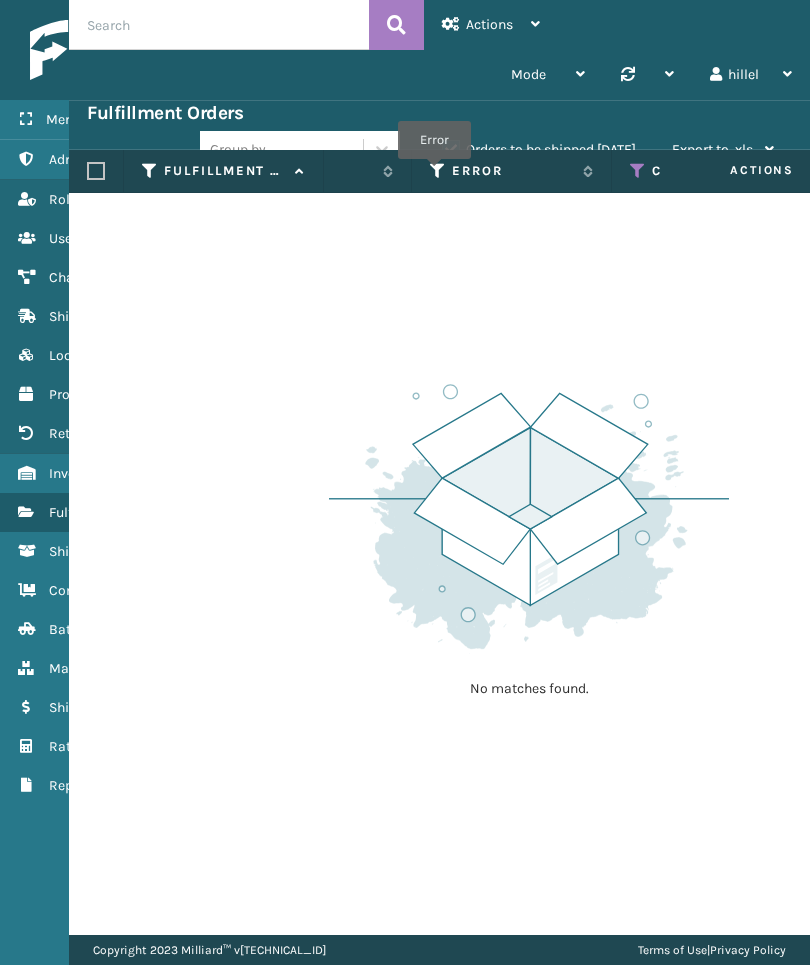 click at bounding box center [438, 171] 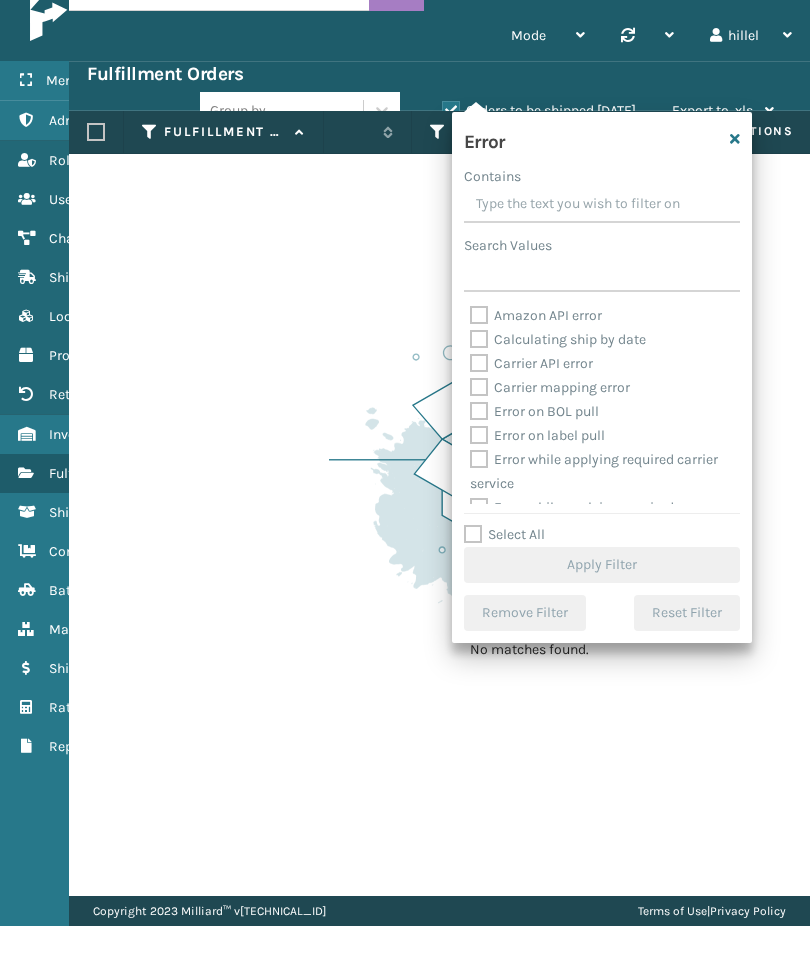 click on "Select All" at bounding box center [504, 573] 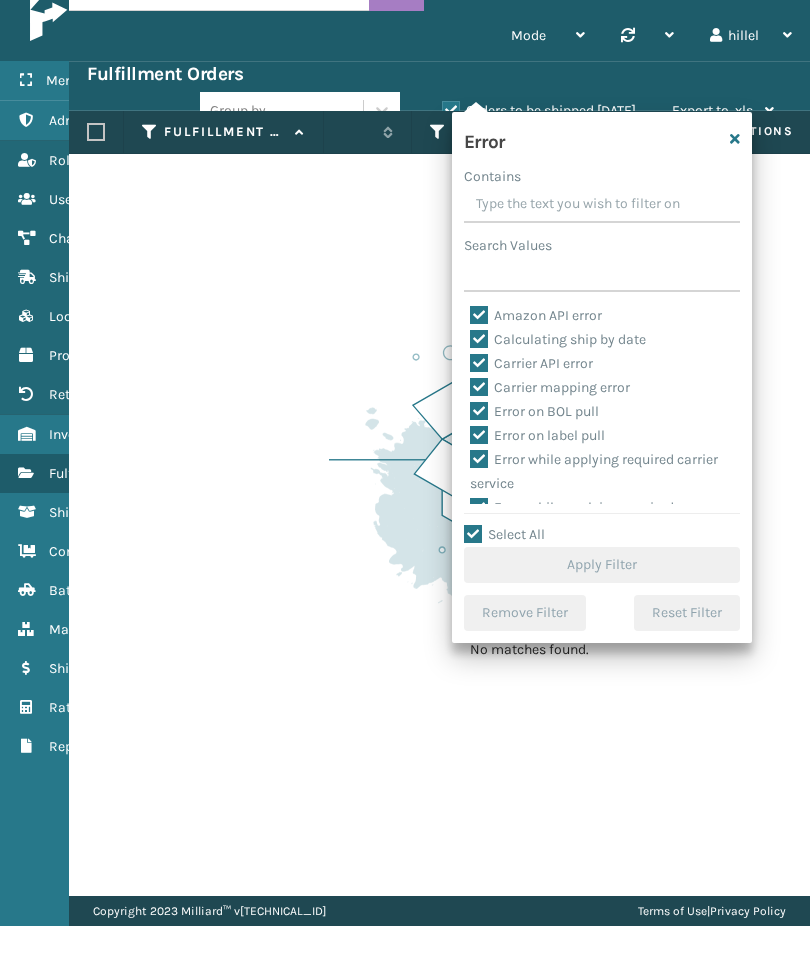 checkbox on "true" 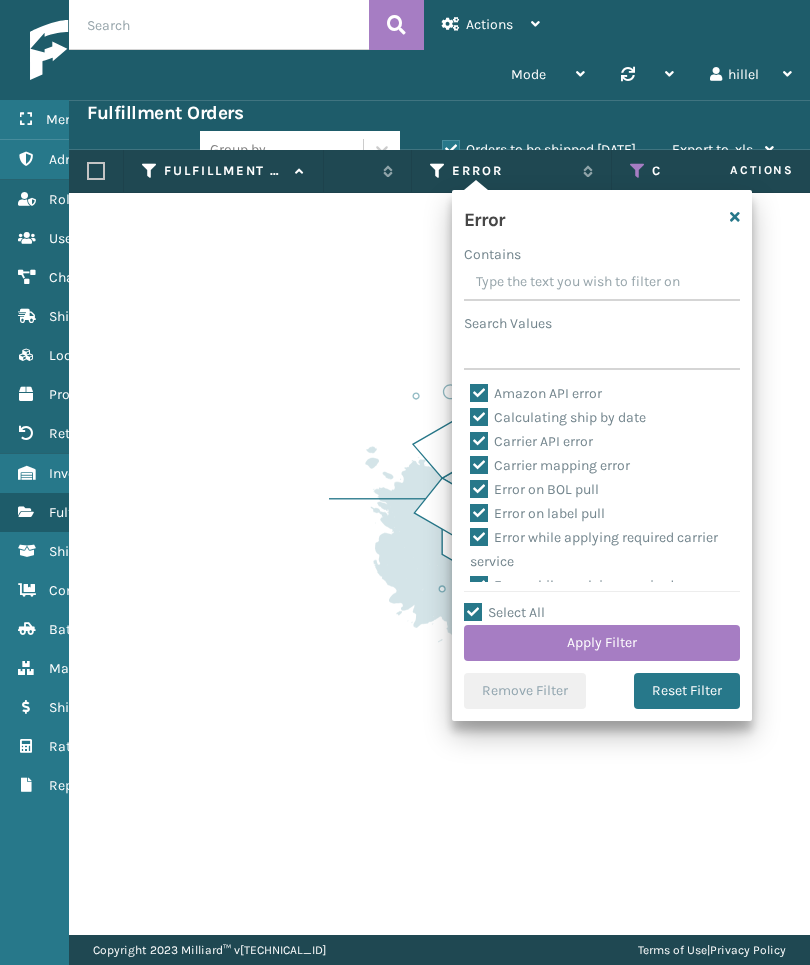 click on "Apply Filter" at bounding box center (602, 643) 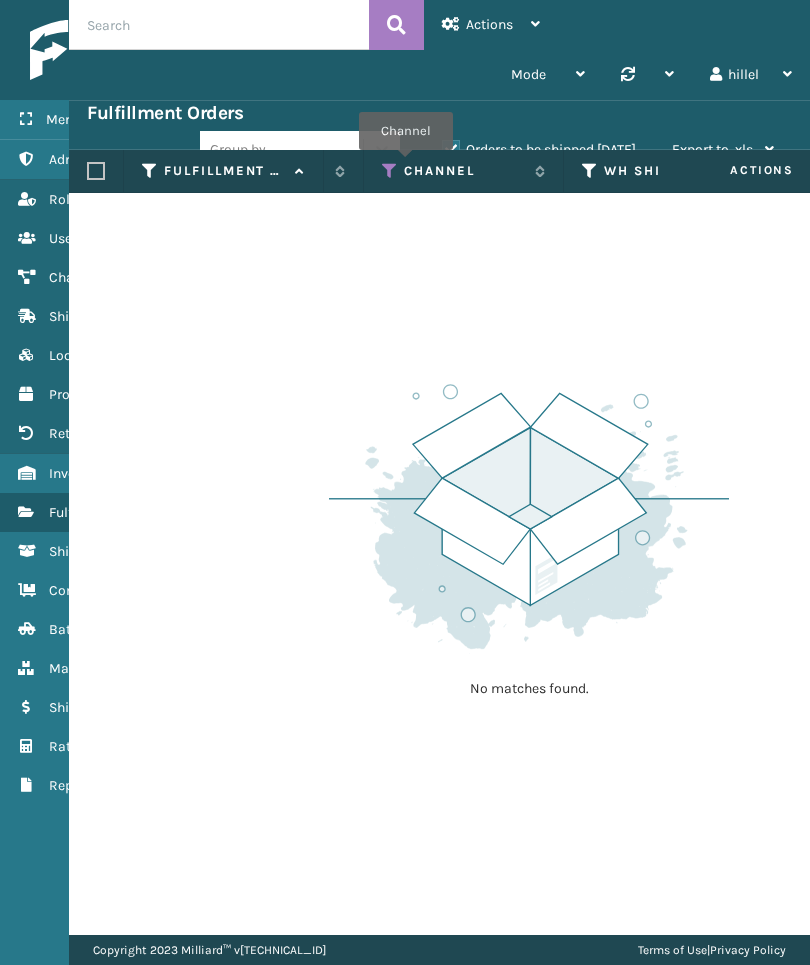 click on "Channel" at bounding box center [464, 171] 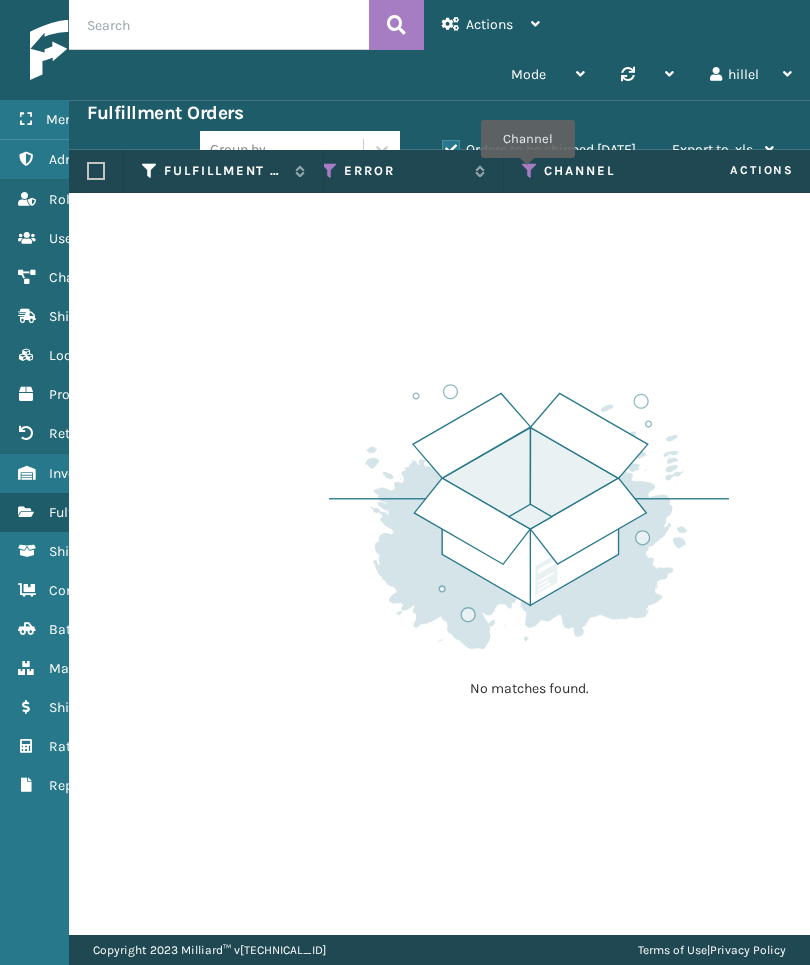 click at bounding box center (530, 171) 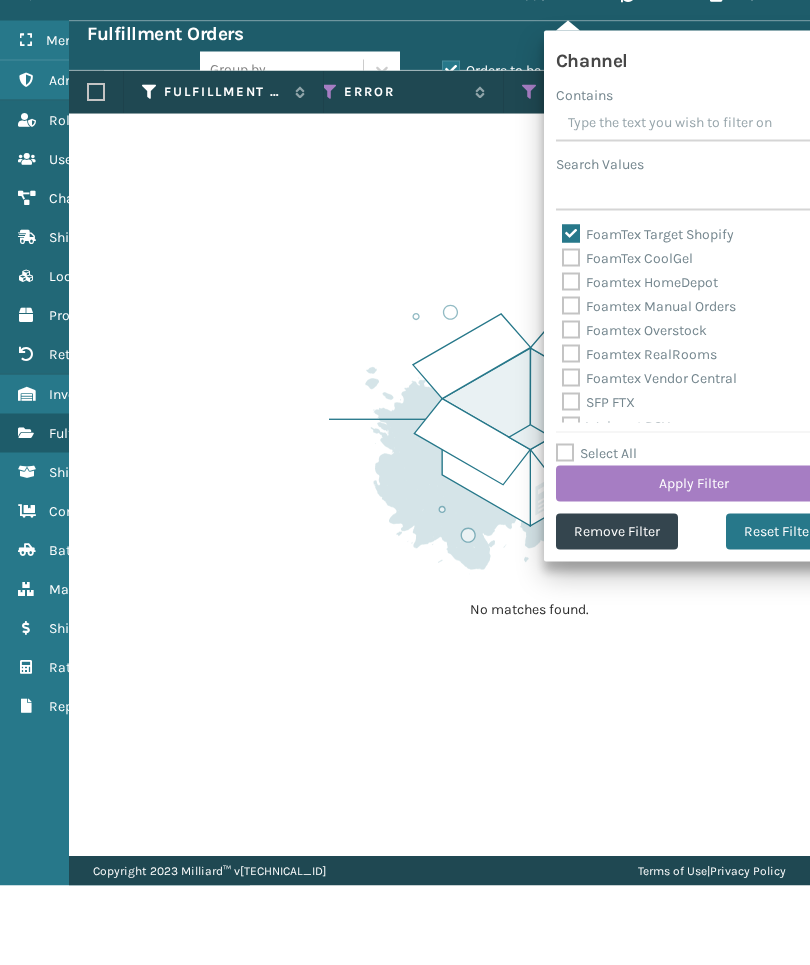 click on "Remove Filter" at bounding box center [617, 611] 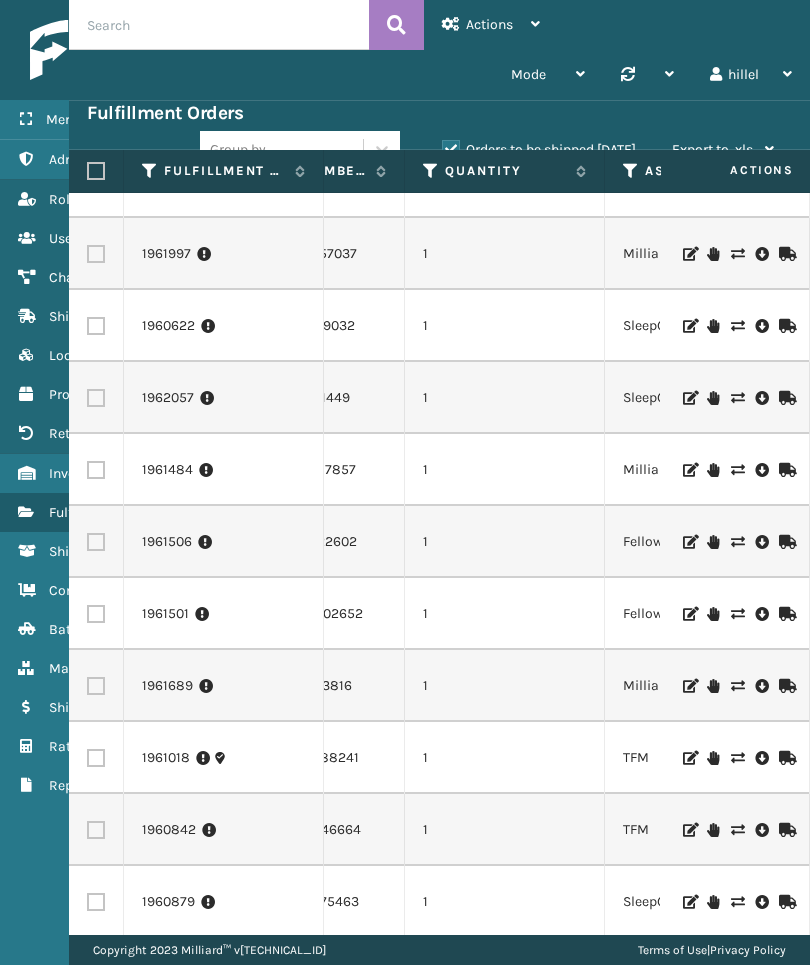 click on "Assigned Warehouse" at bounding box center [705, 171] 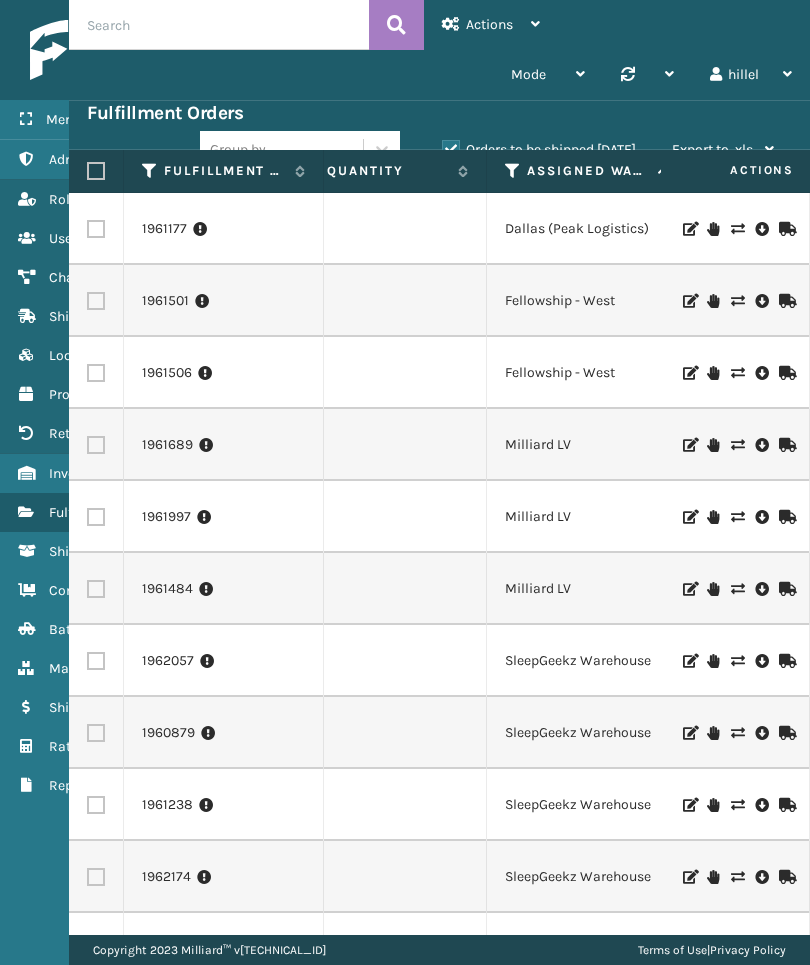 click at bounding box center (513, 171) 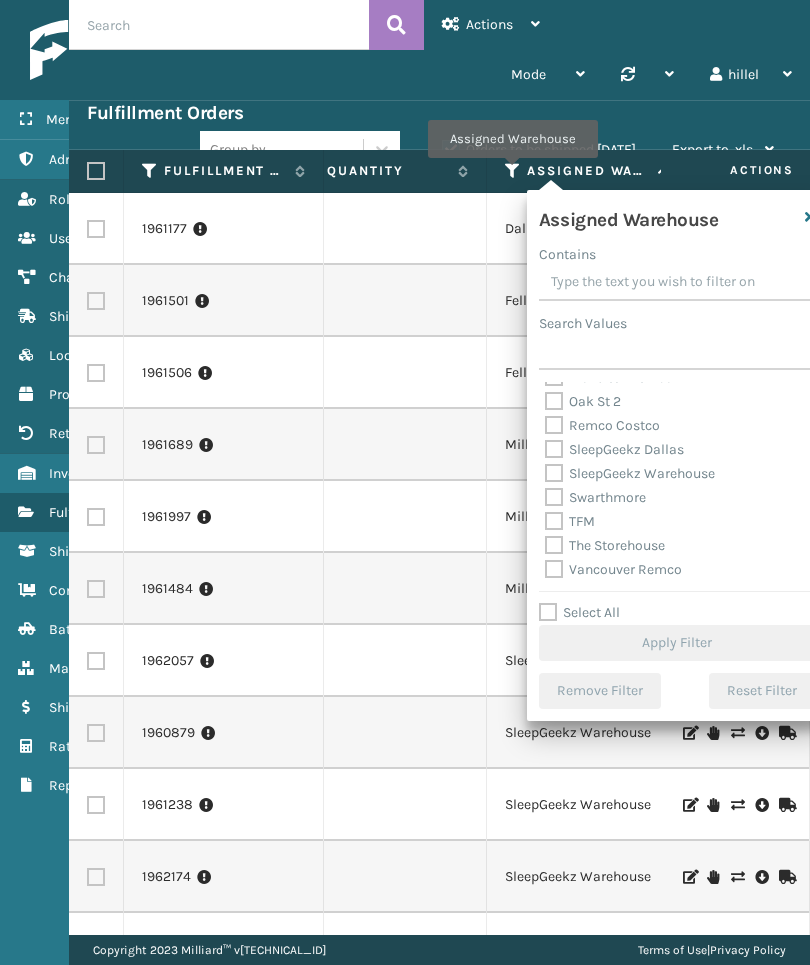click on "TFM" at bounding box center [570, 521] 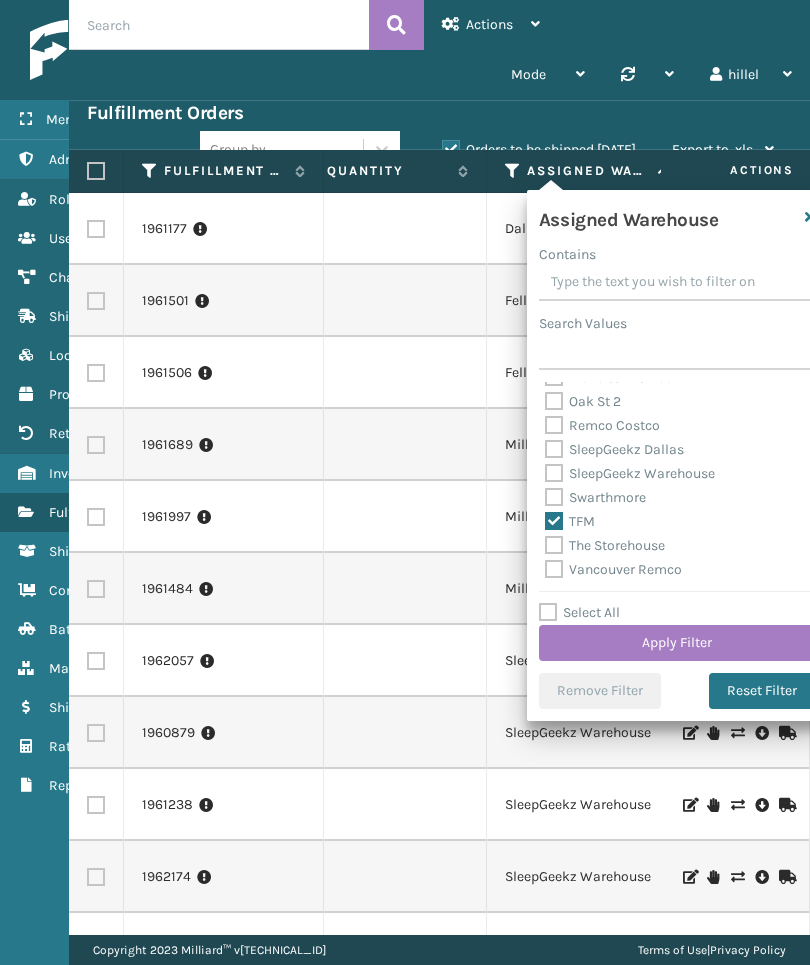 click on "Apply Filter" at bounding box center [677, 643] 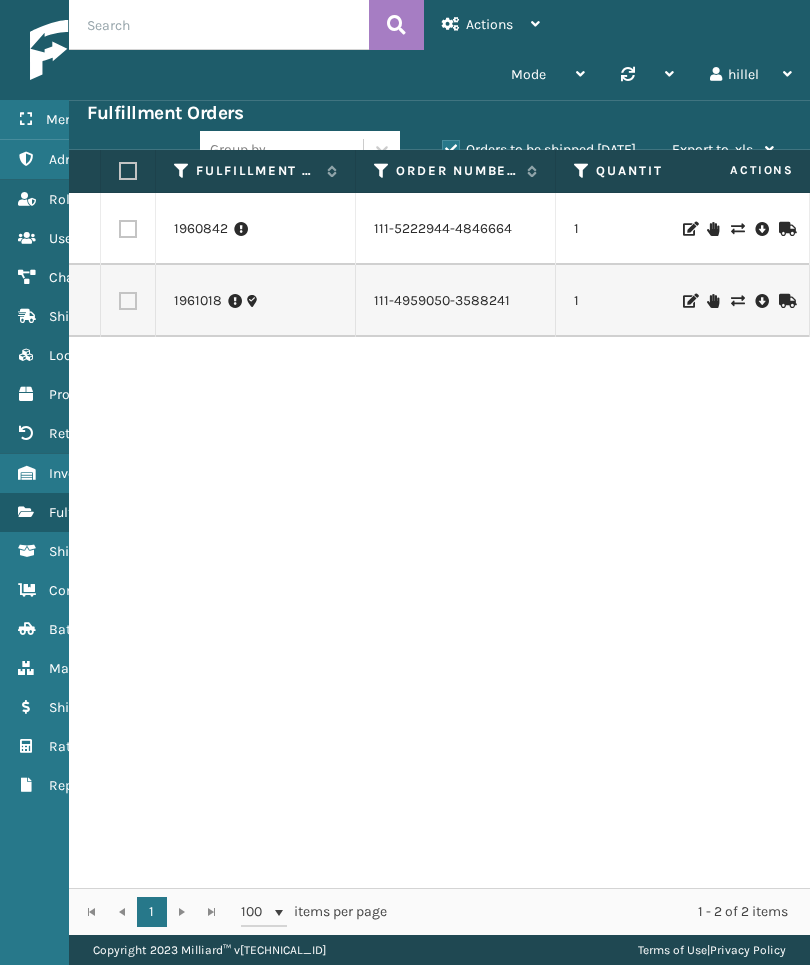 click on "1960842" at bounding box center (201, 229) 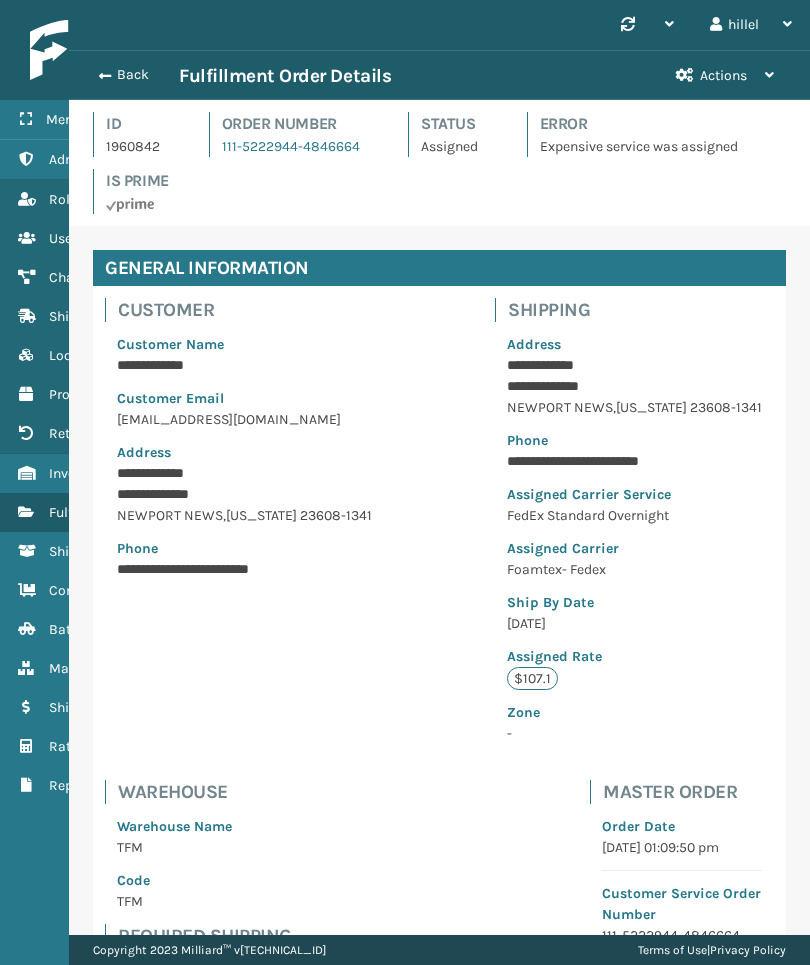 click on "Actions" at bounding box center (725, 75) 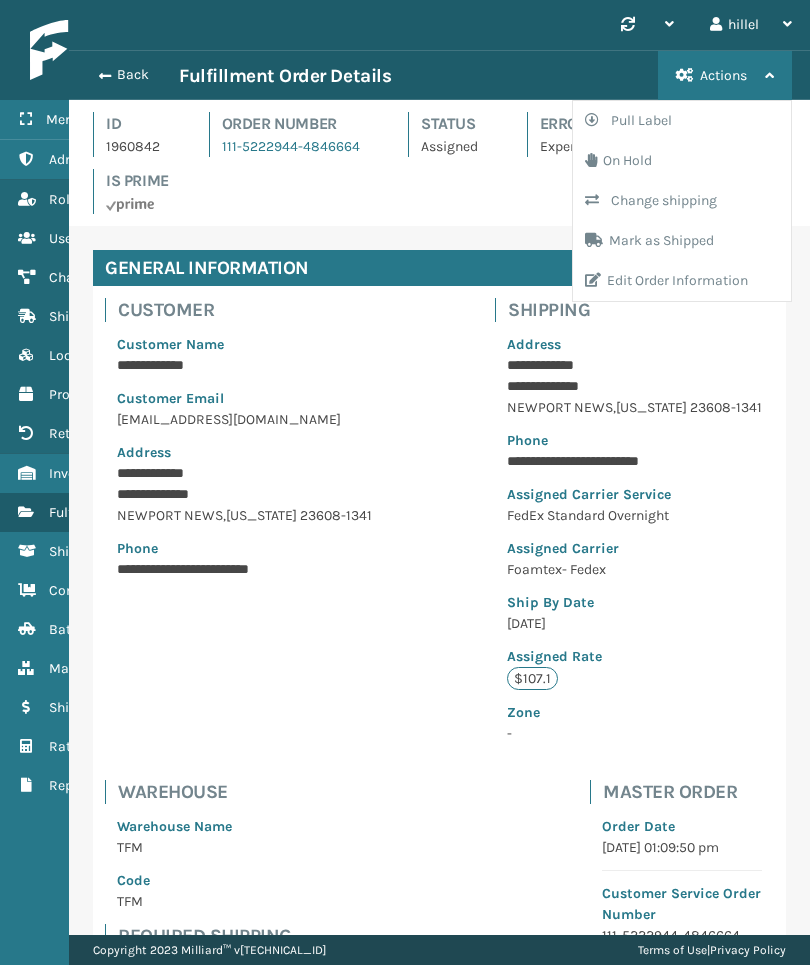 click on "Change shipping" at bounding box center [682, 201] 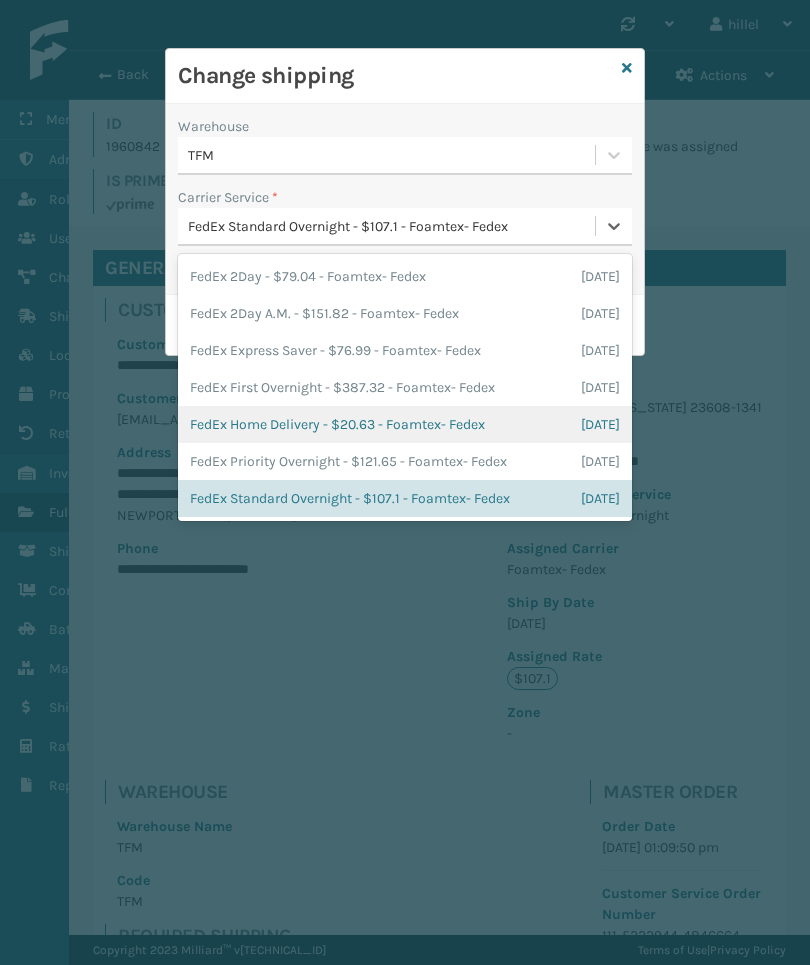 click on "FedEx Home Delivery - $20.63  - Foamtex- Fedex [DATE]" at bounding box center [405, 424] 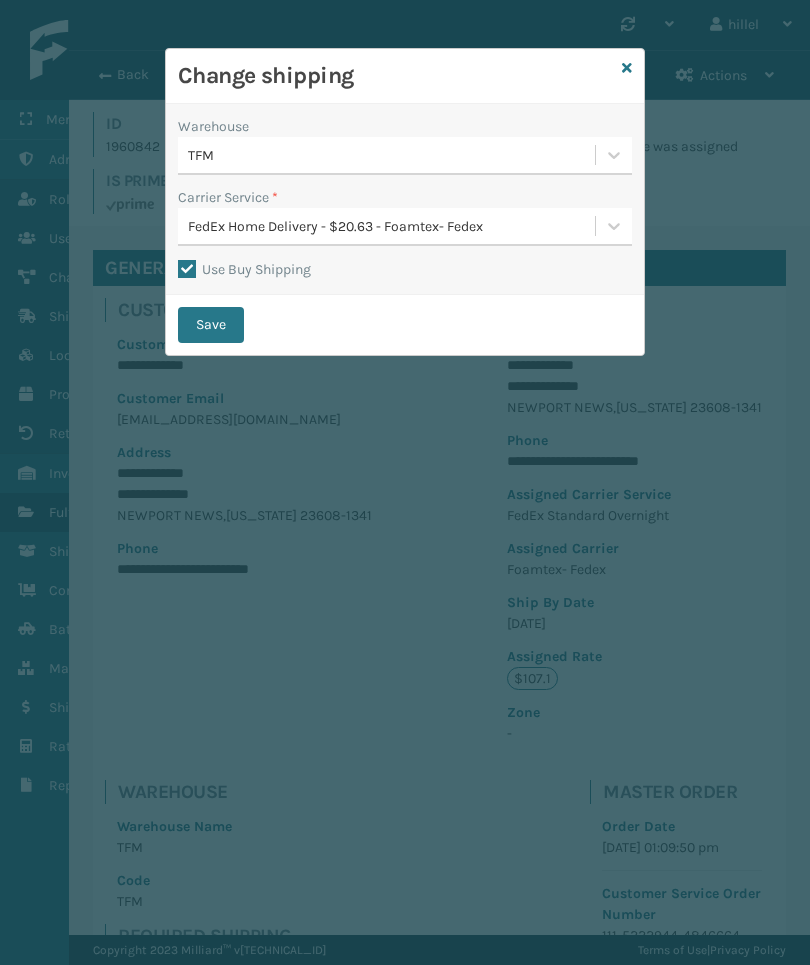 click on "Save" at bounding box center (211, 325) 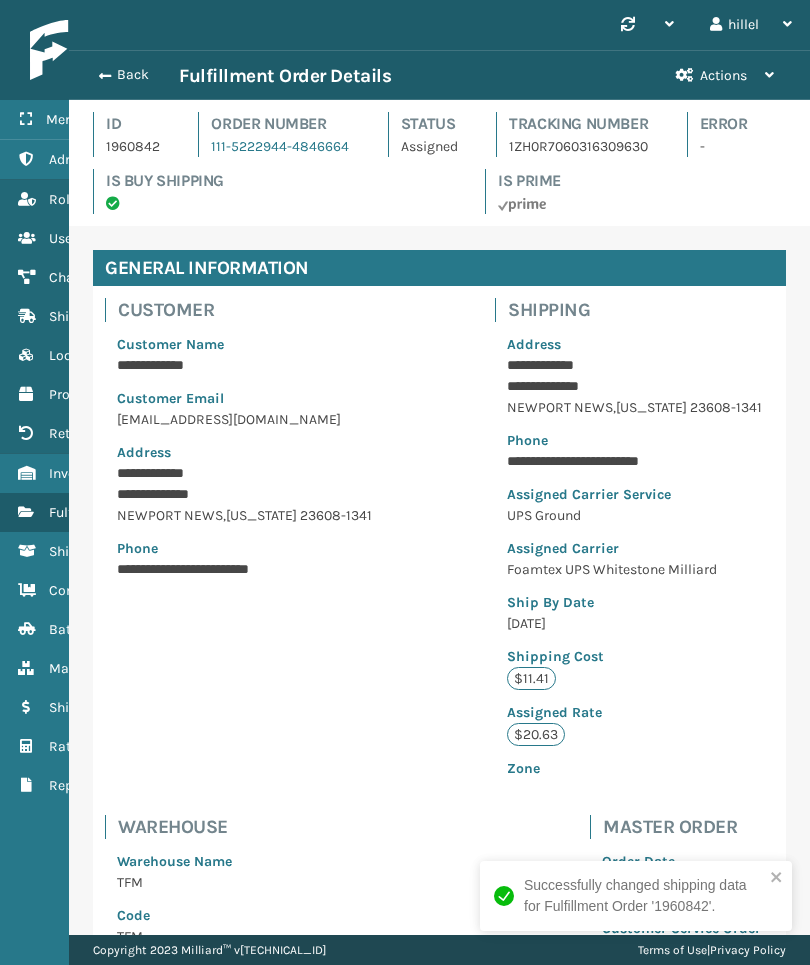 click on "Back Fulfillment Order Details" at bounding box center (372, 76) 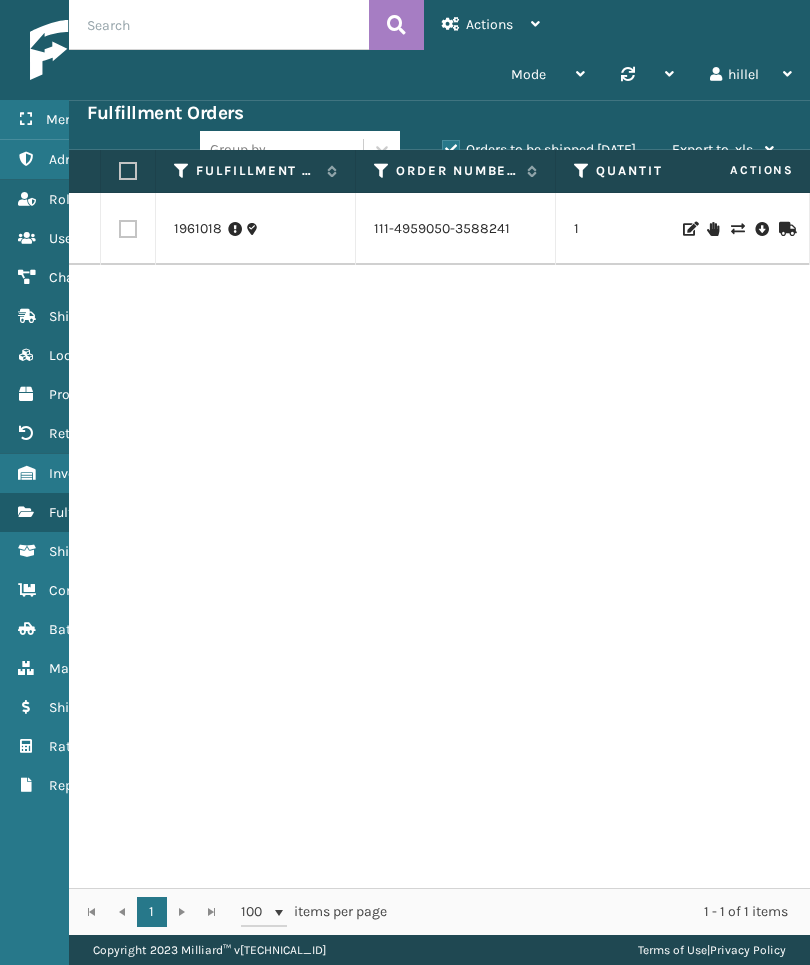 click on "1961018" at bounding box center (198, 229) 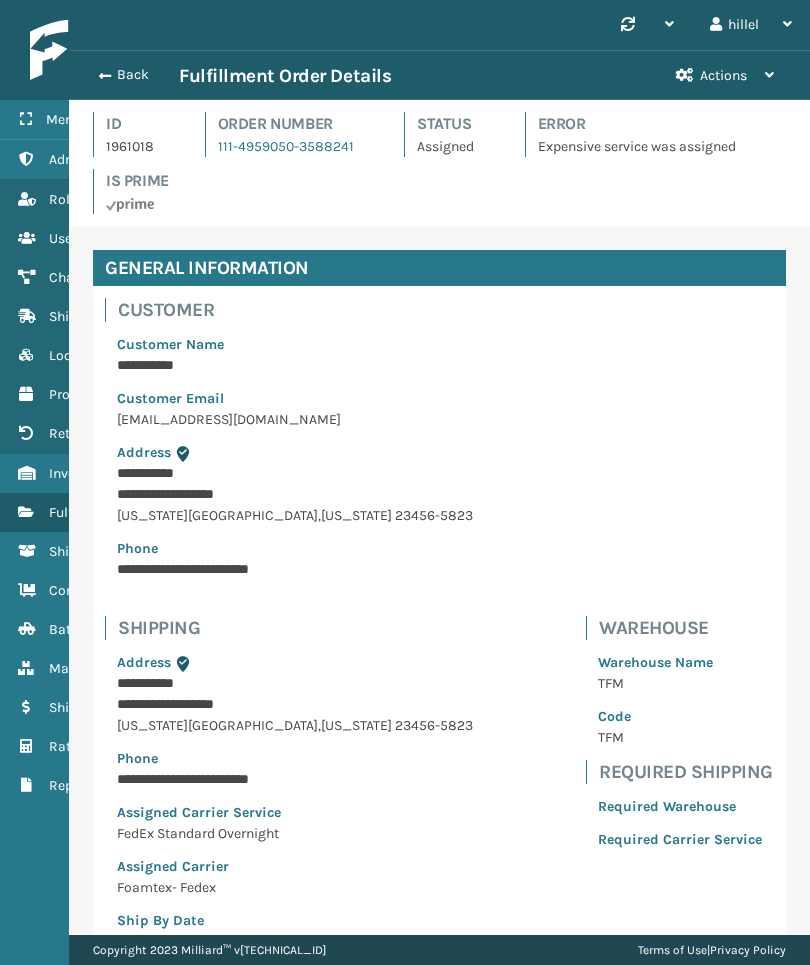 click on "Actions" at bounding box center (725, 75) 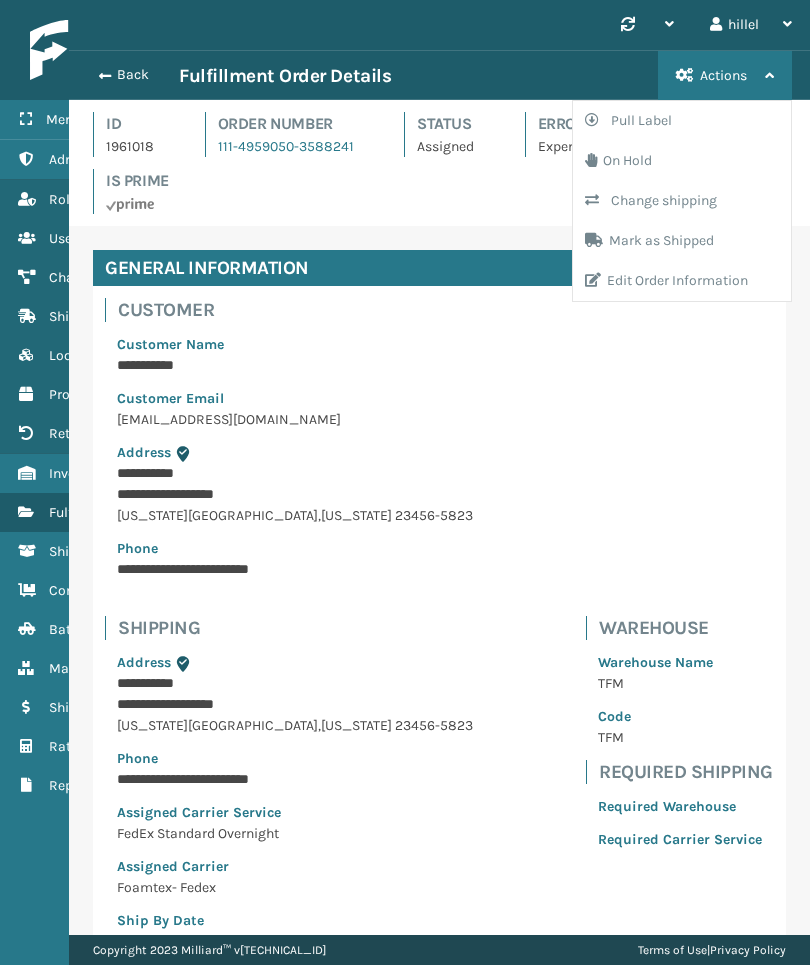 click on "Change shipping" at bounding box center (682, 201) 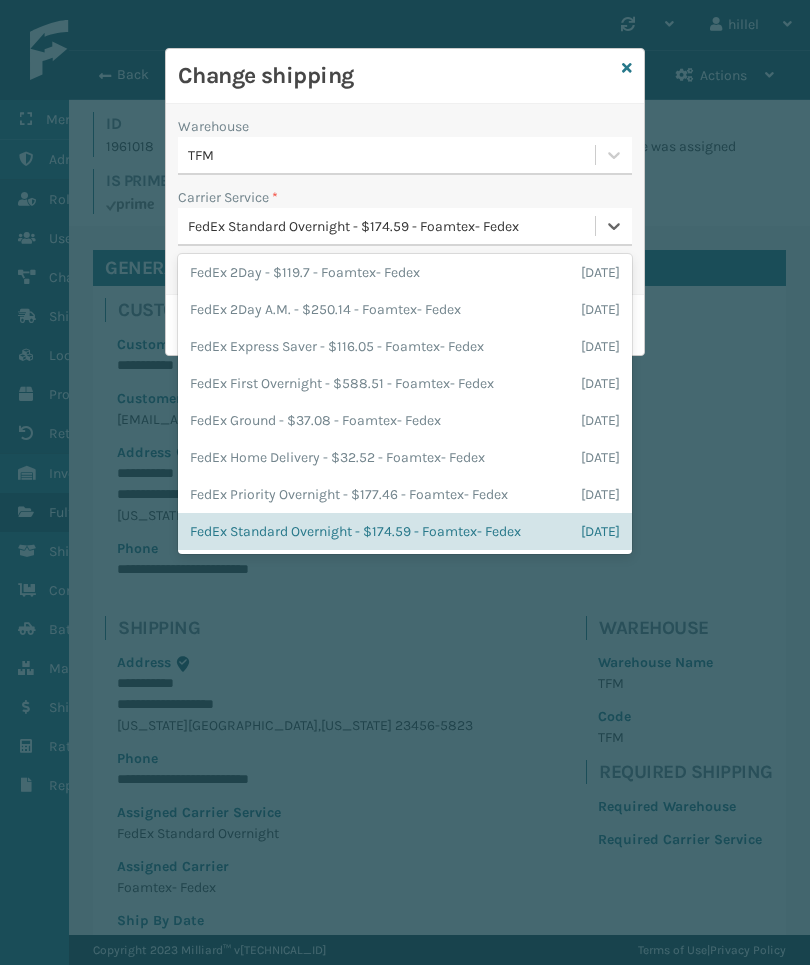 click on "FedEx Ground - $37.08  - Foamtex- Fedex [DATE]" at bounding box center [405, 420] 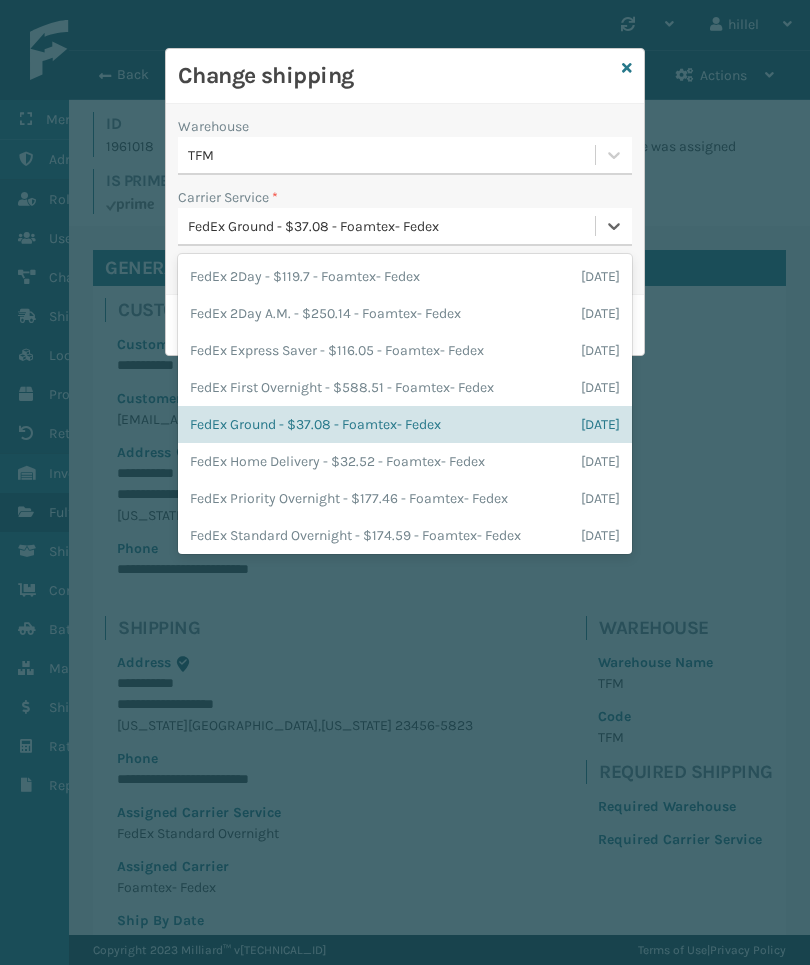 click on "FedEx Home Delivery - $32.52  - Foamtex- Fedex [DATE]" at bounding box center (405, 461) 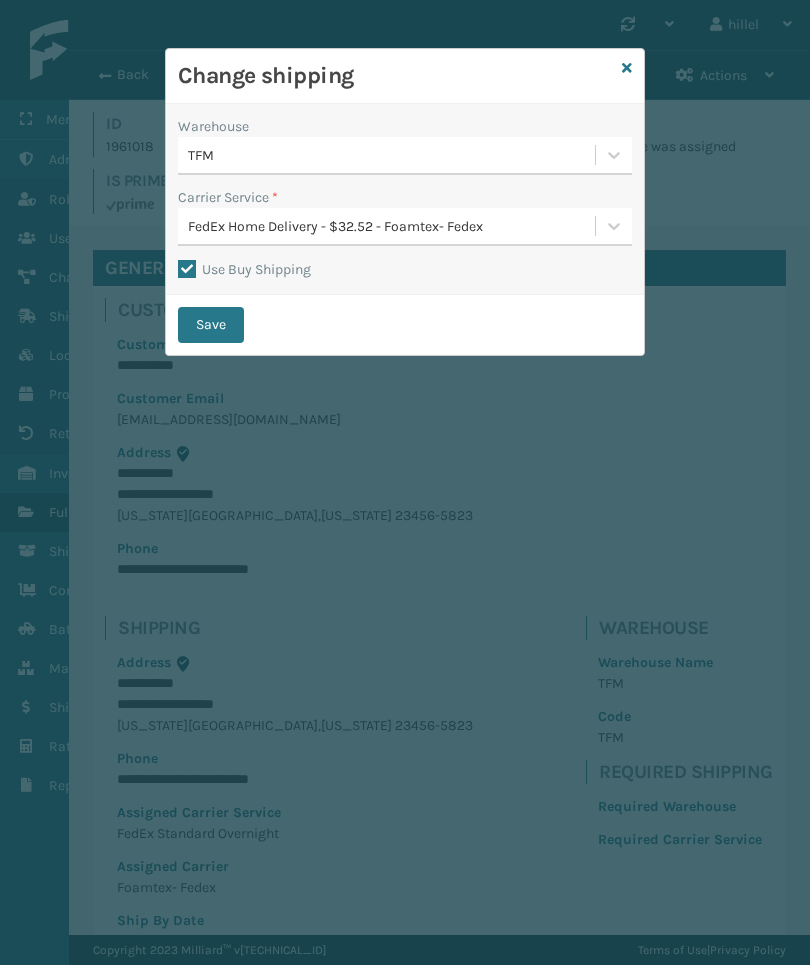 click on "Save" at bounding box center (211, 325) 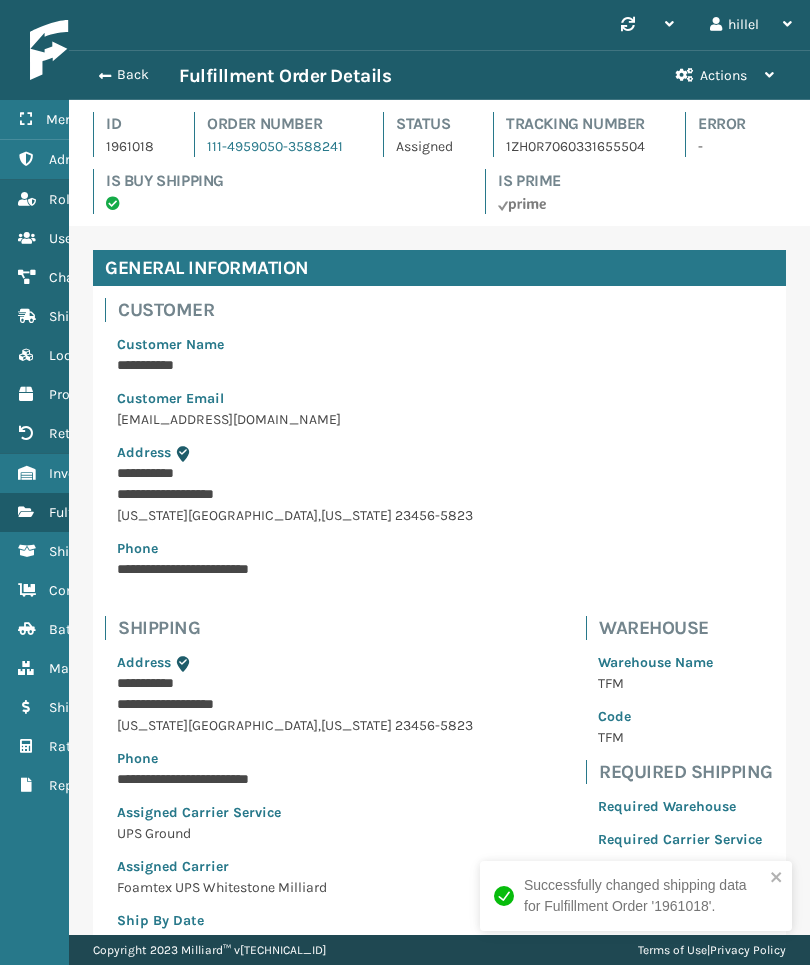 scroll, scrollTop: 99952, scrollLeft: 99259, axis: both 